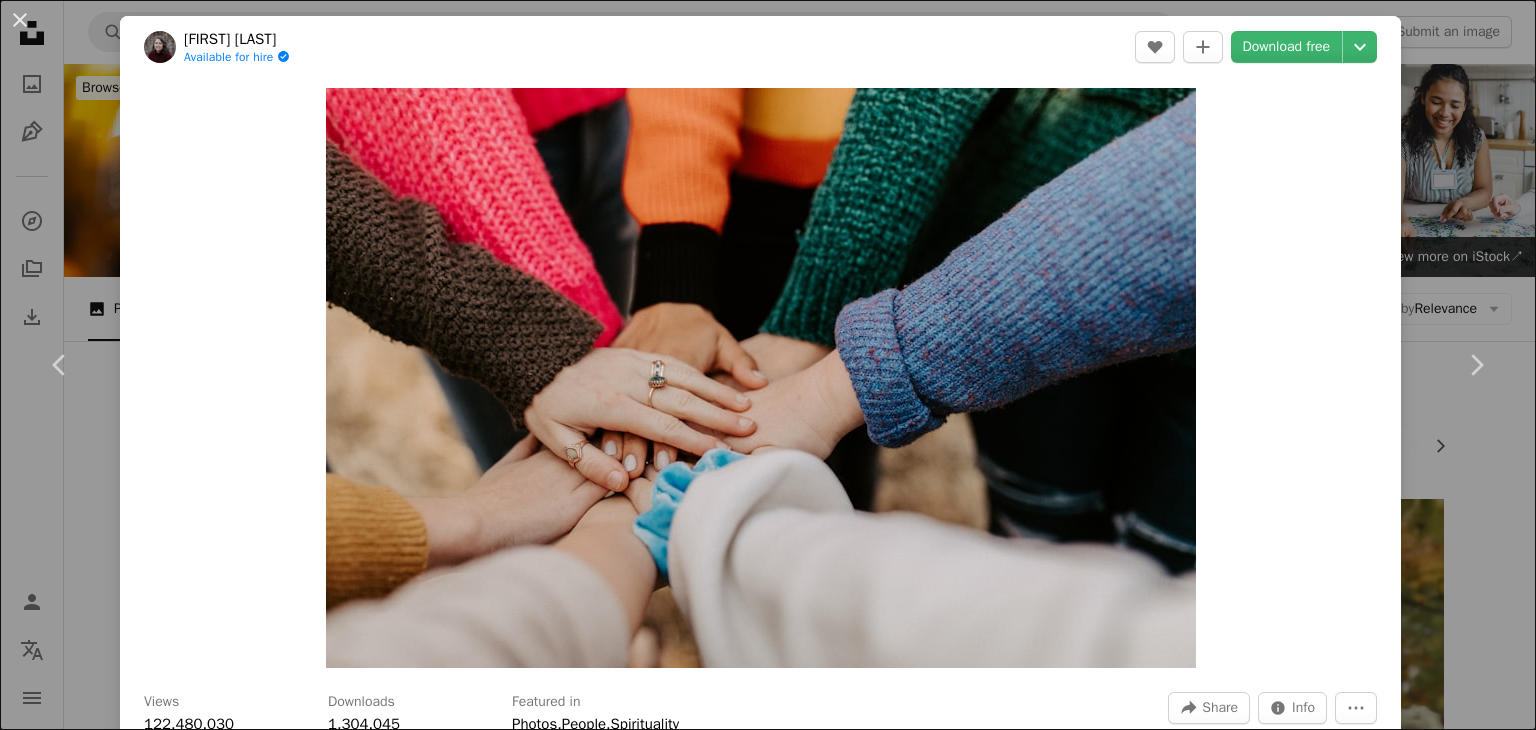 scroll, scrollTop: 2730, scrollLeft: 0, axis: vertical 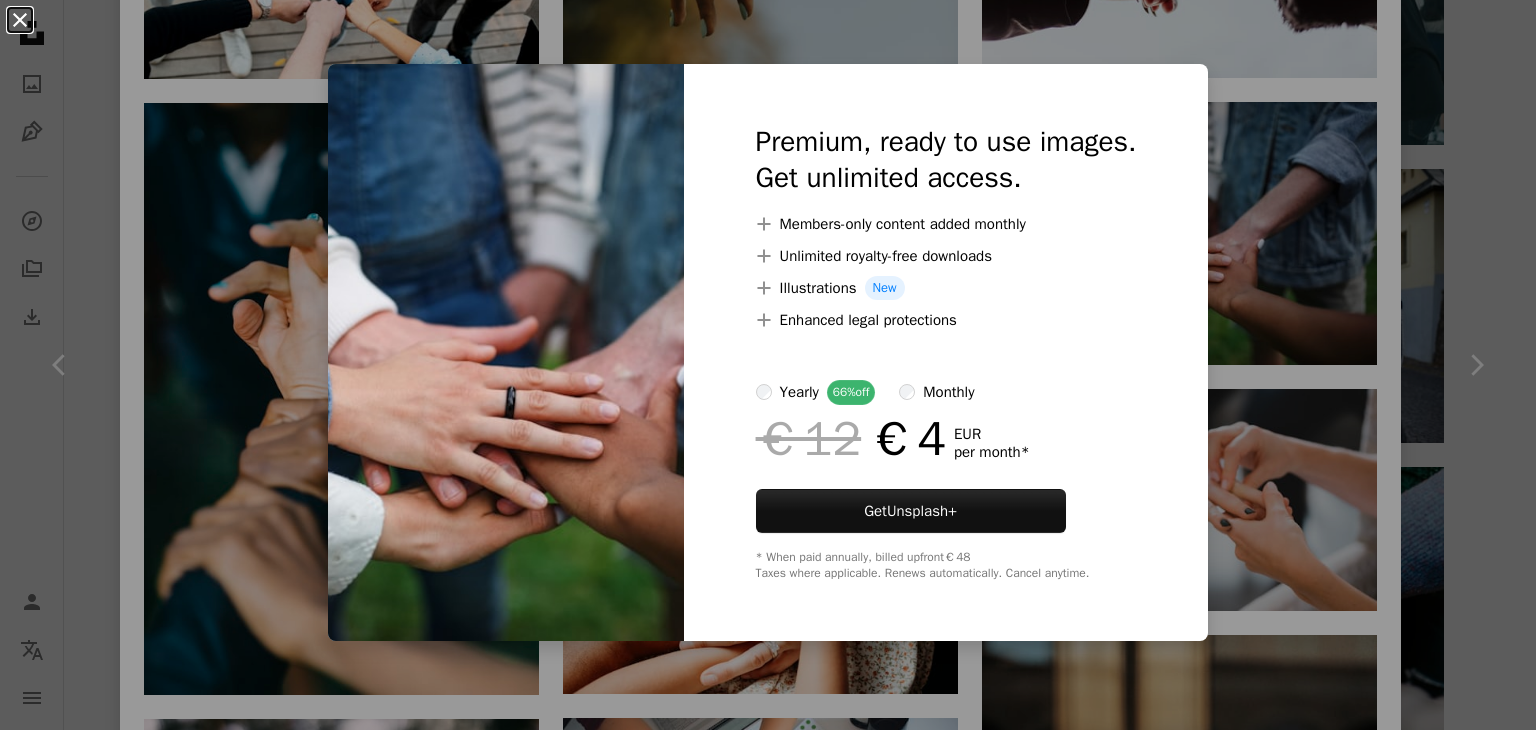 click on "An X shape" at bounding box center [20, 20] 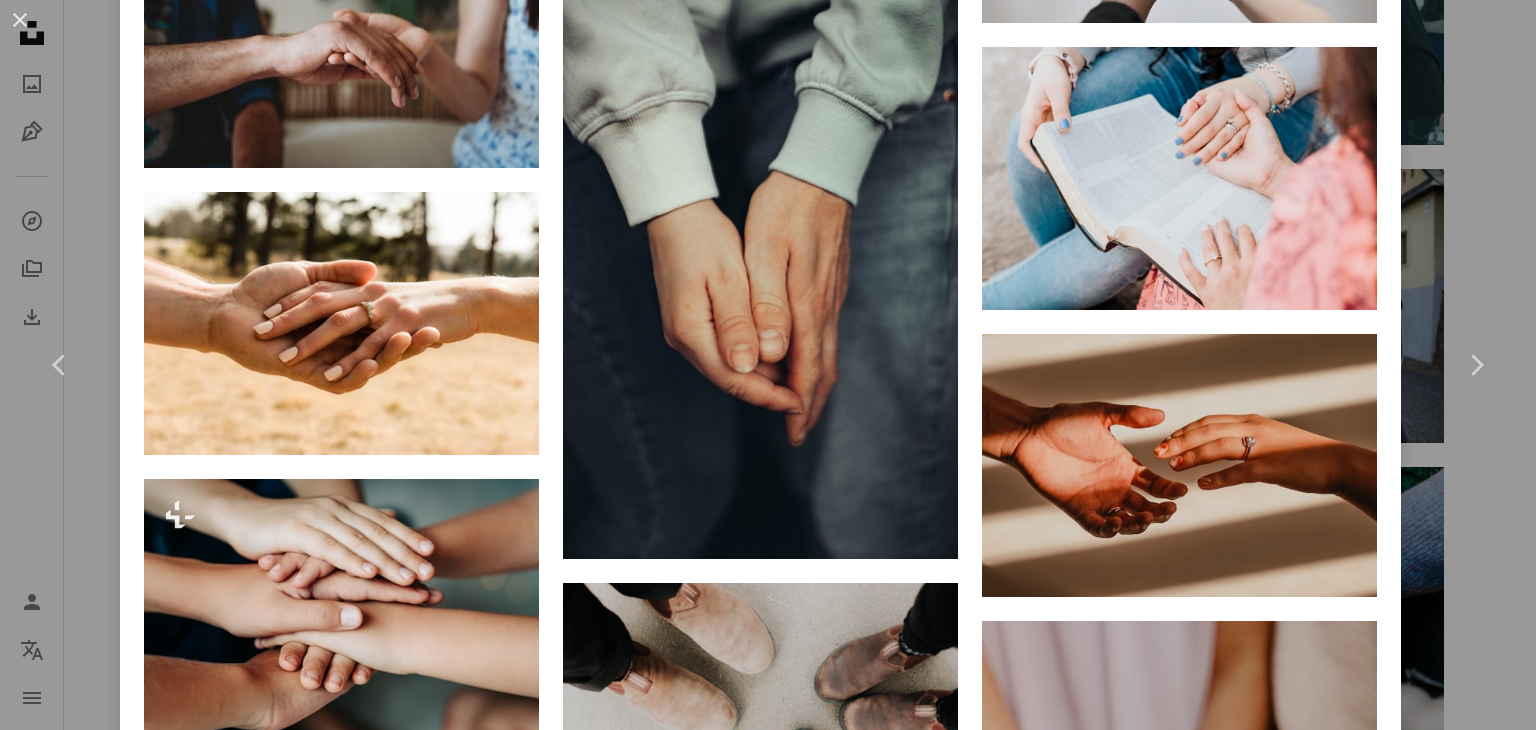scroll, scrollTop: 16824, scrollLeft: 0, axis: vertical 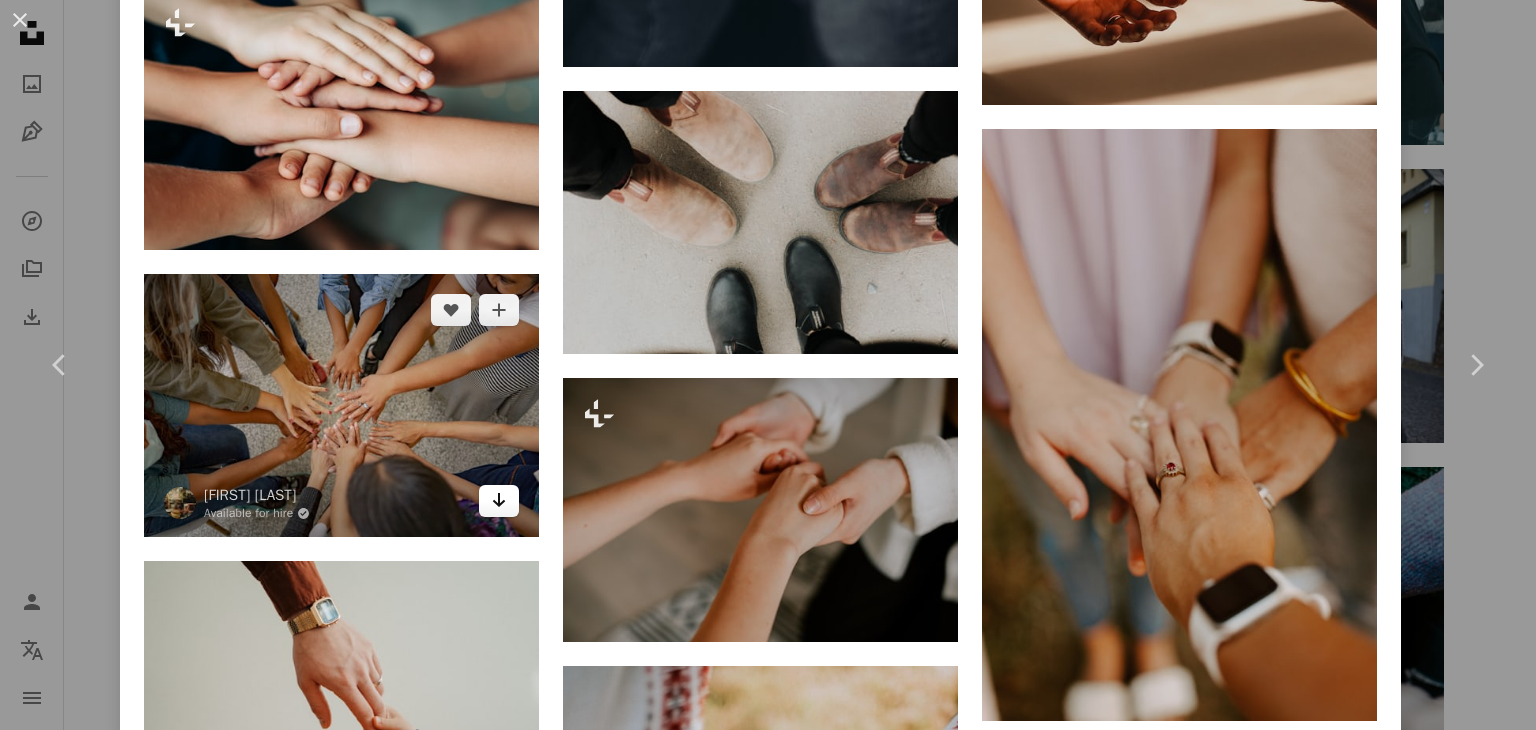 click on "Arrow pointing down" at bounding box center [499, 501] 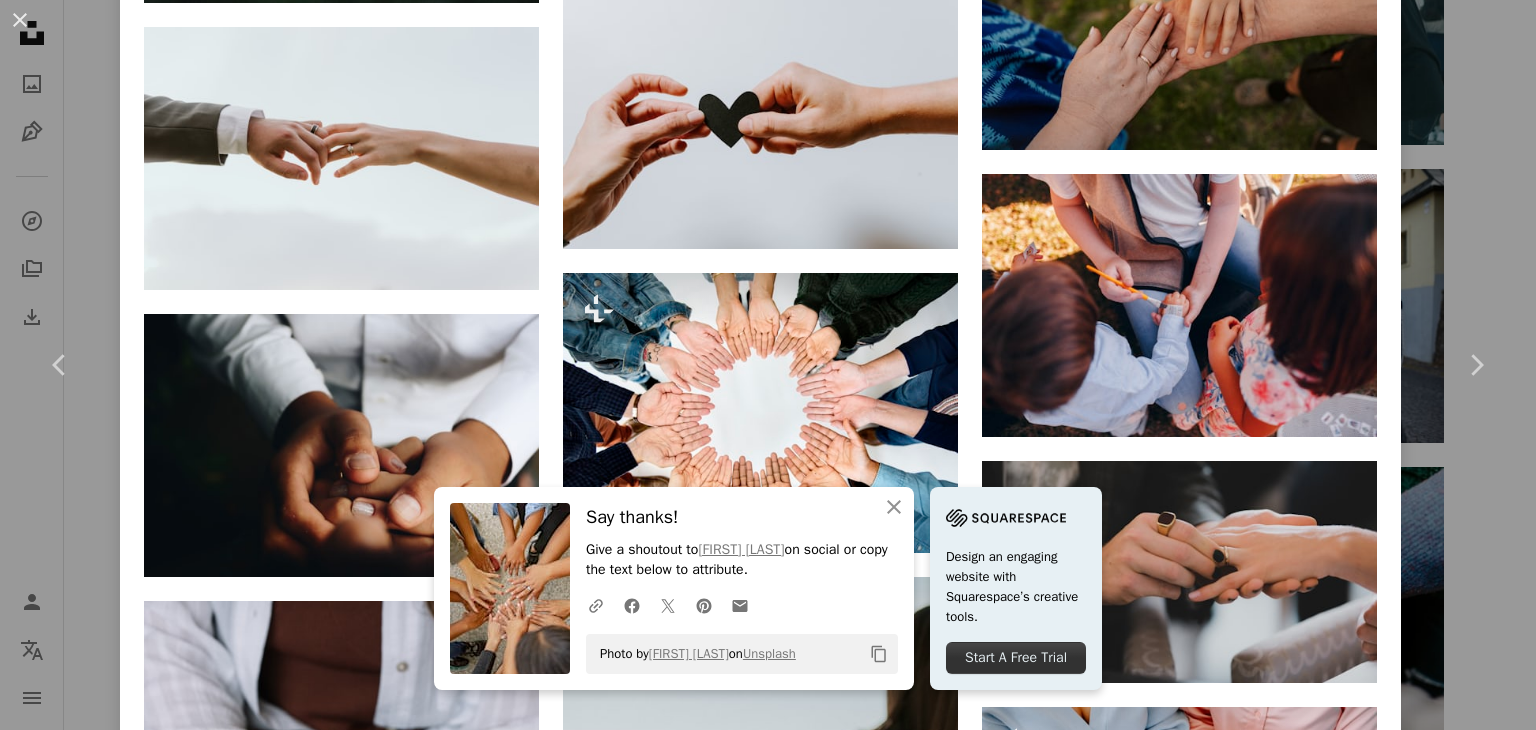 scroll, scrollTop: 20020, scrollLeft: 0, axis: vertical 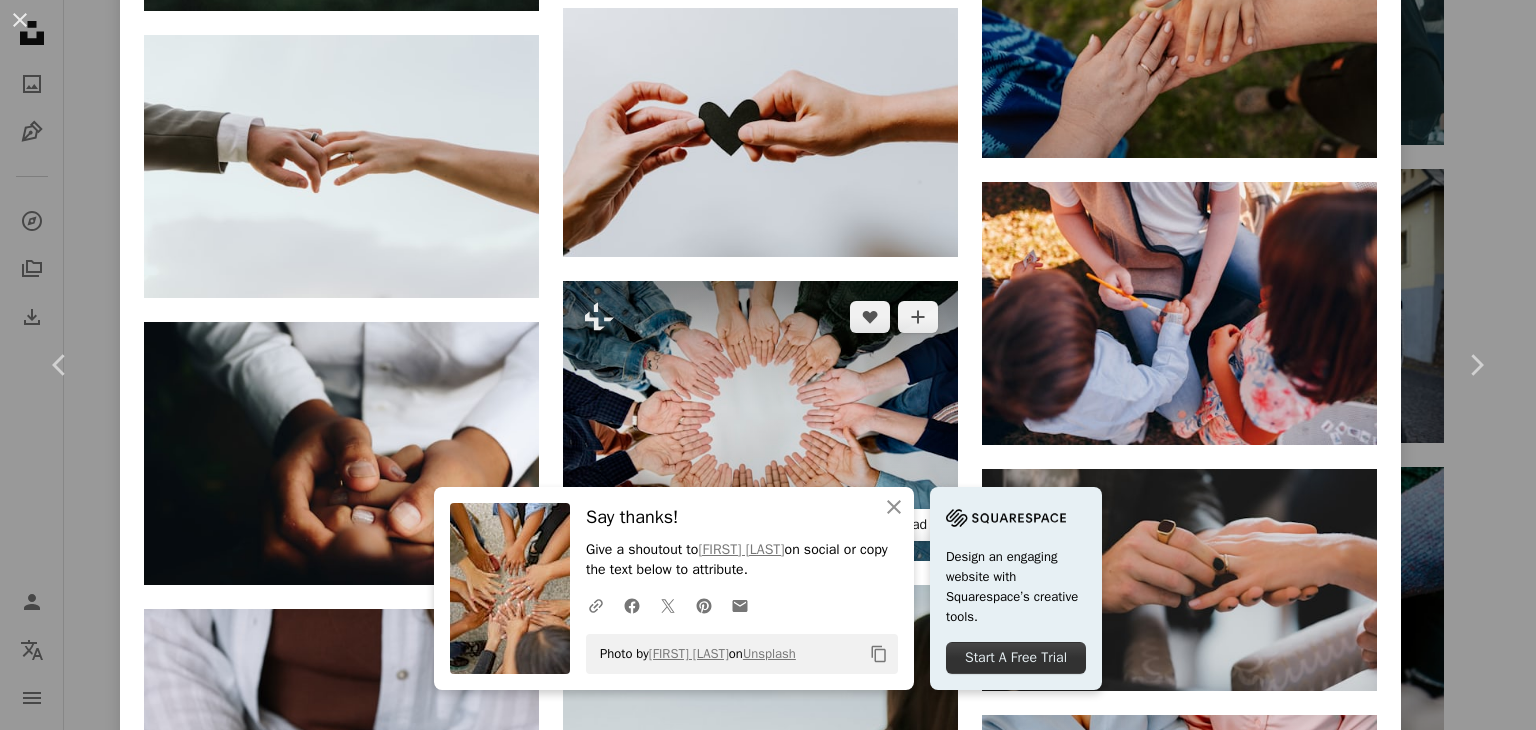click on "A lock Download" at bounding box center [887, 525] 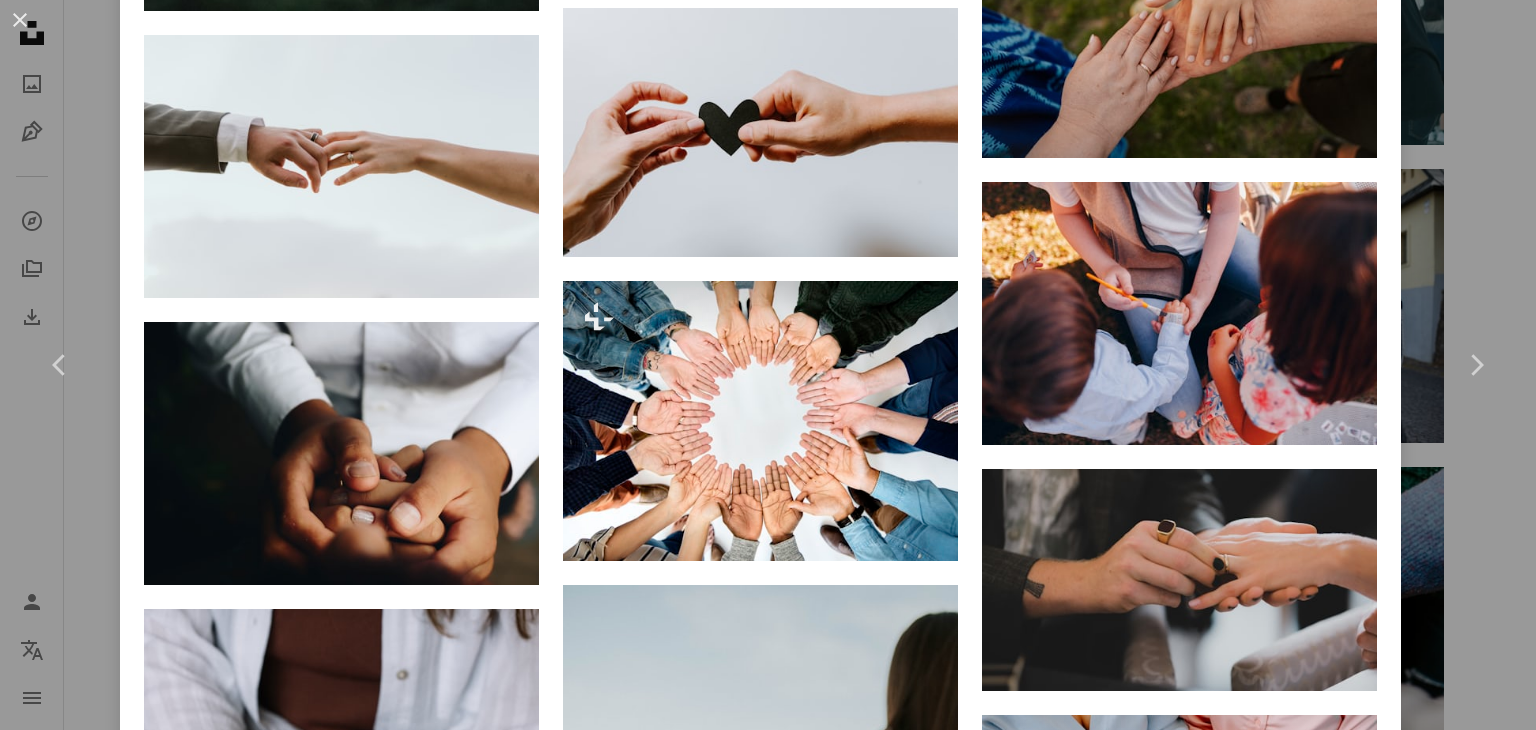 click on "An X shape" at bounding box center (20, 20) 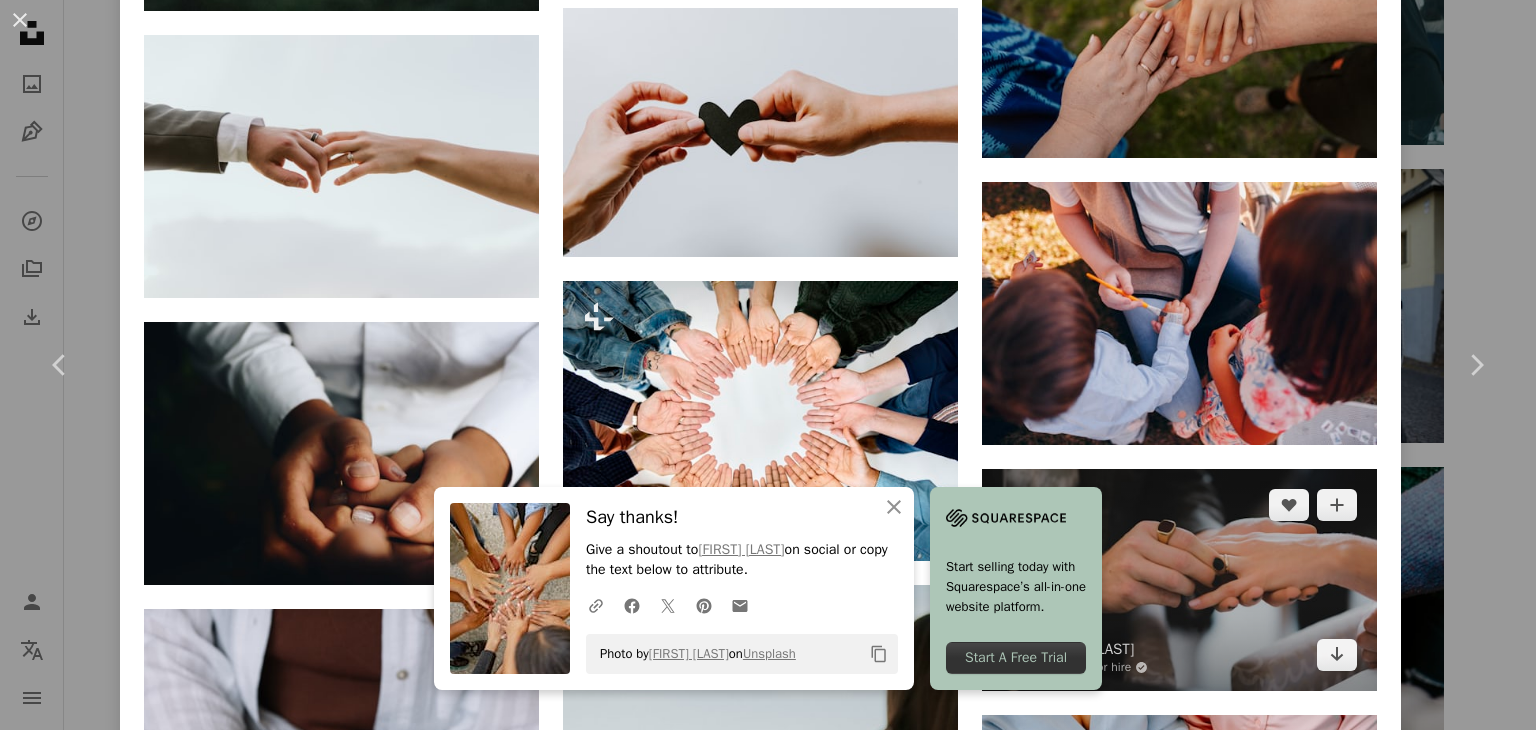 scroll, scrollTop: 20396, scrollLeft: 0, axis: vertical 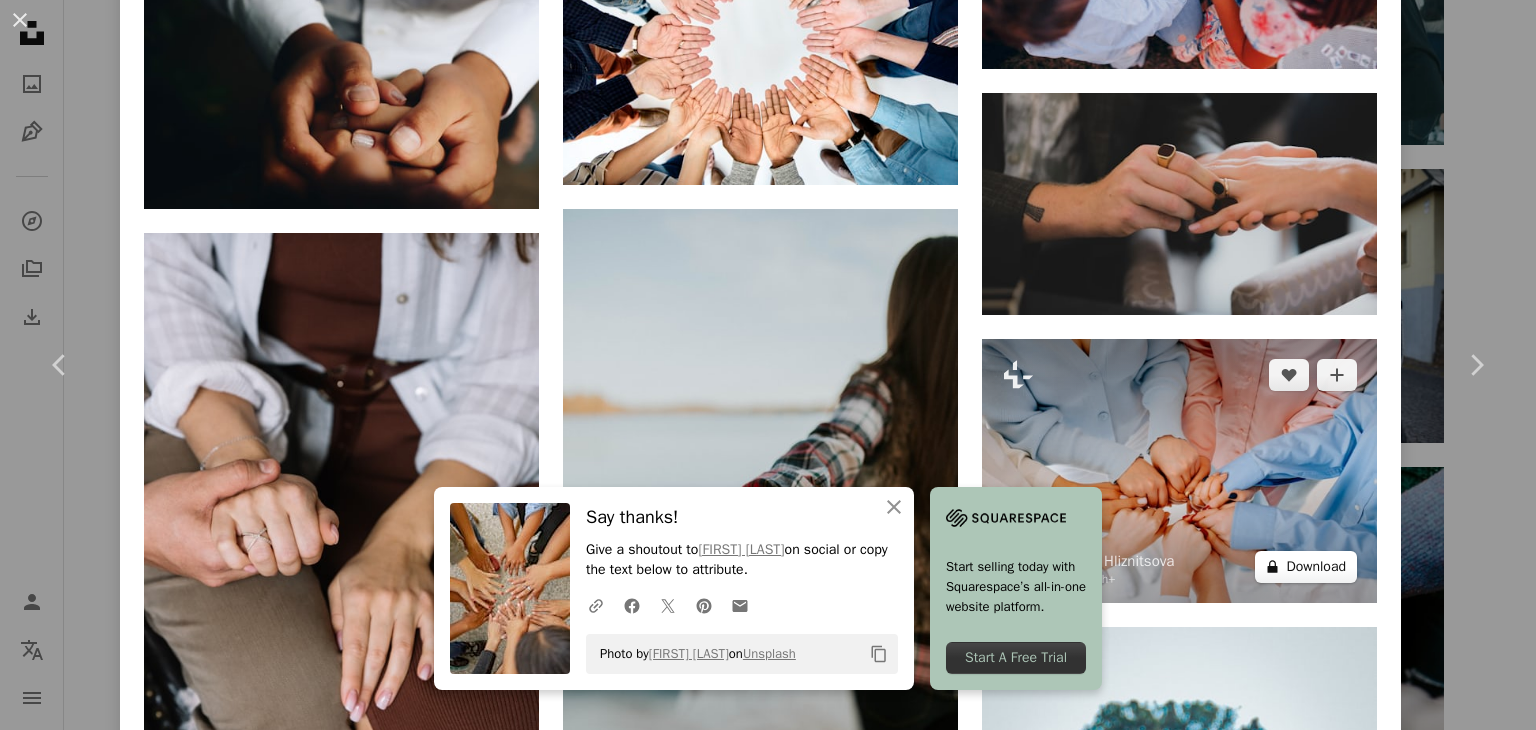 click on "A lock Download" at bounding box center (1306, 567) 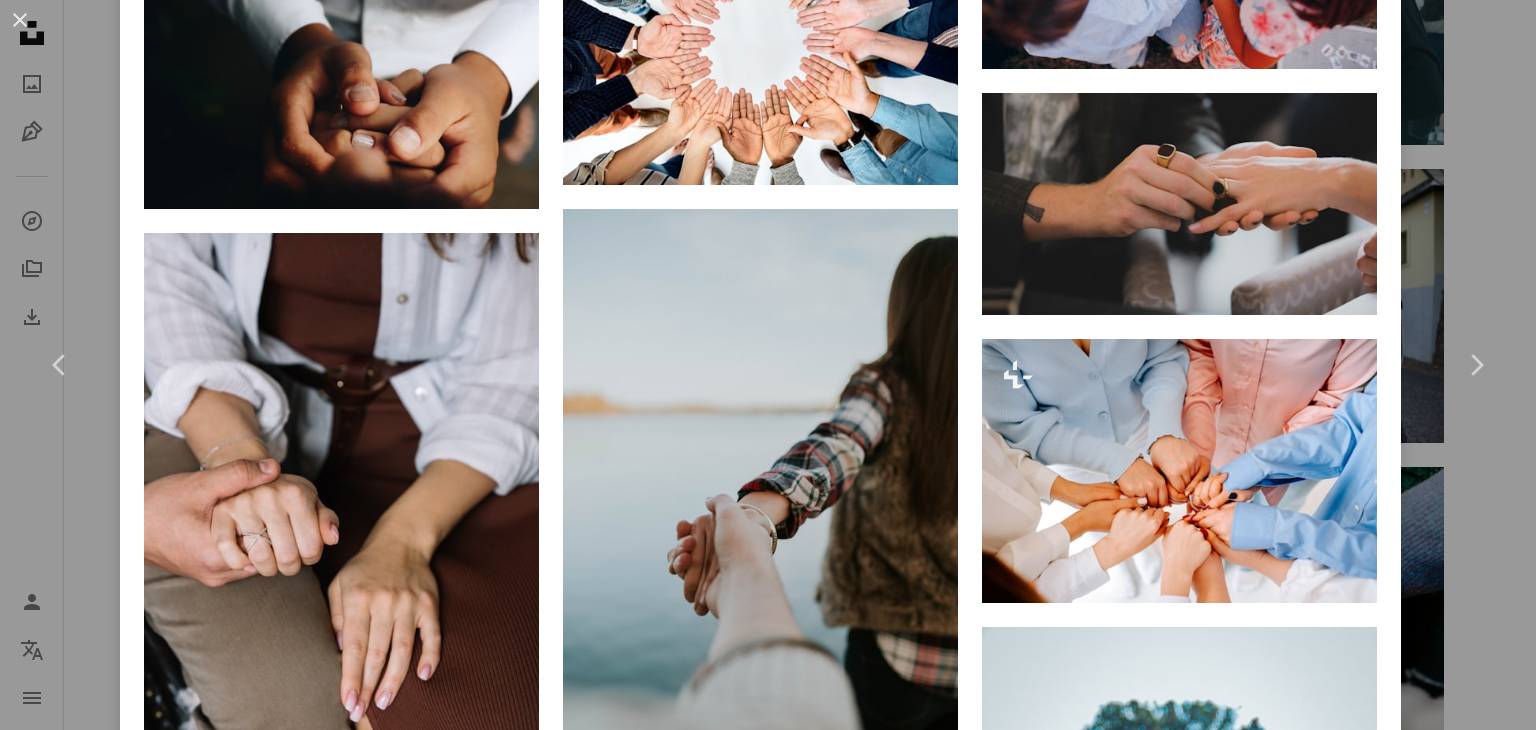 click on "An X shape" at bounding box center [20, 20] 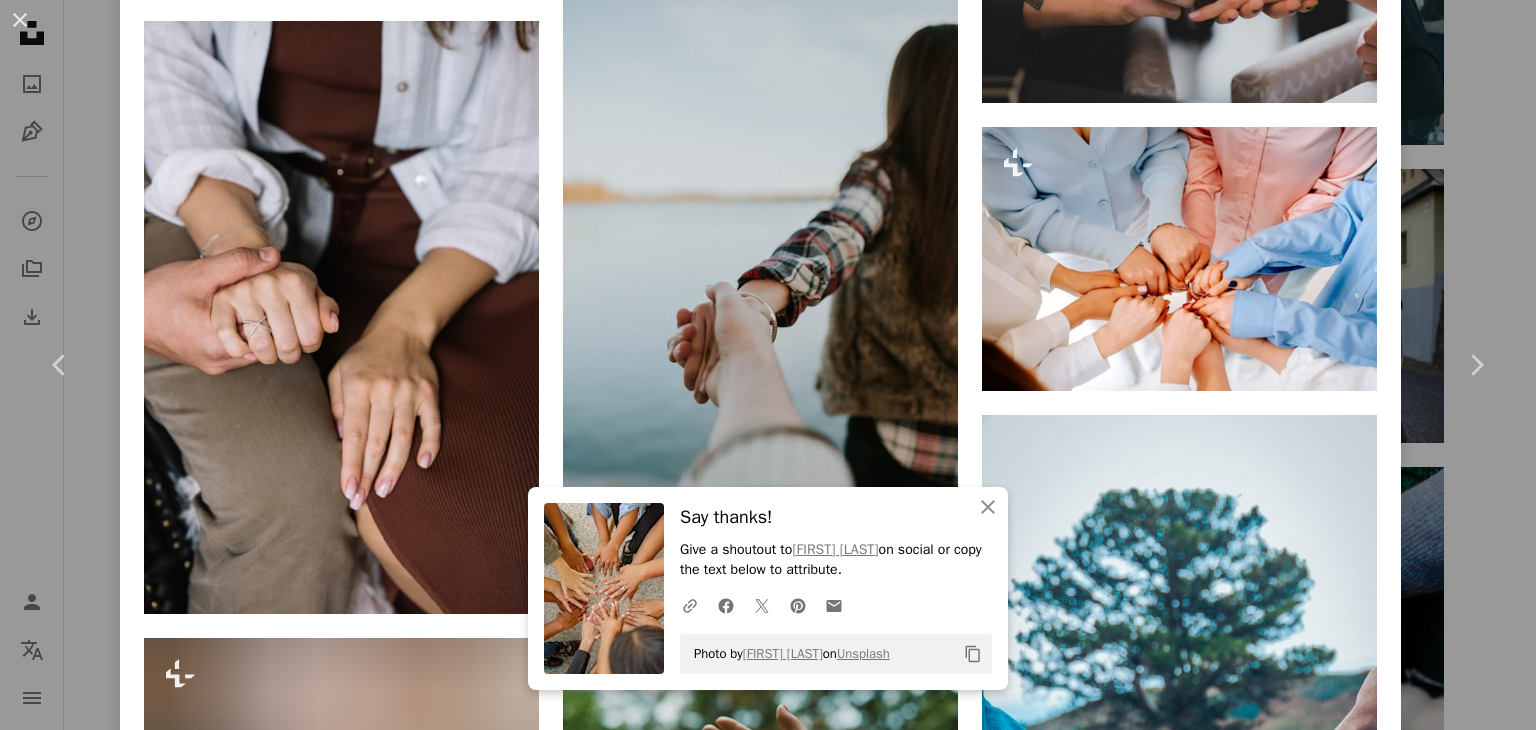 scroll, scrollTop: 20760, scrollLeft: 0, axis: vertical 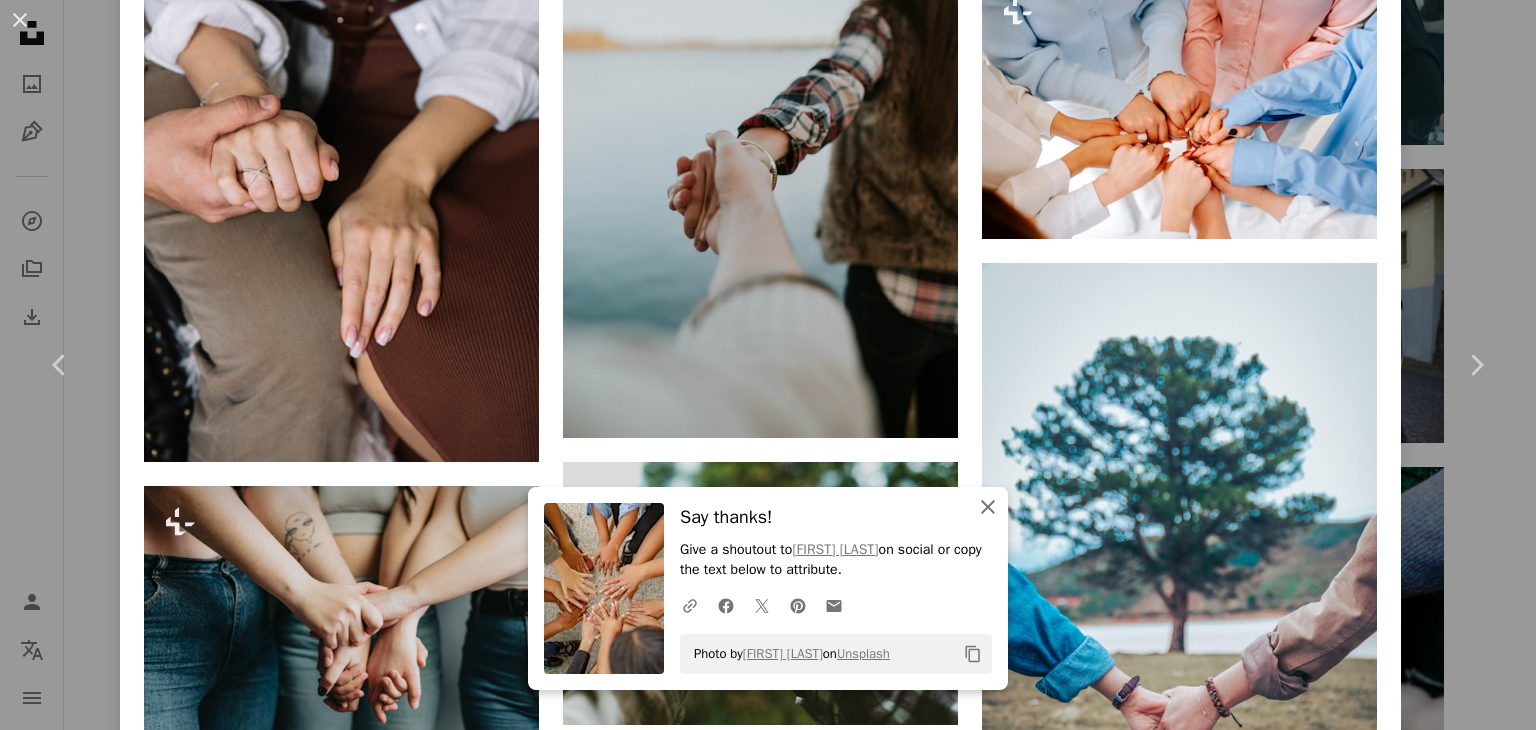 click 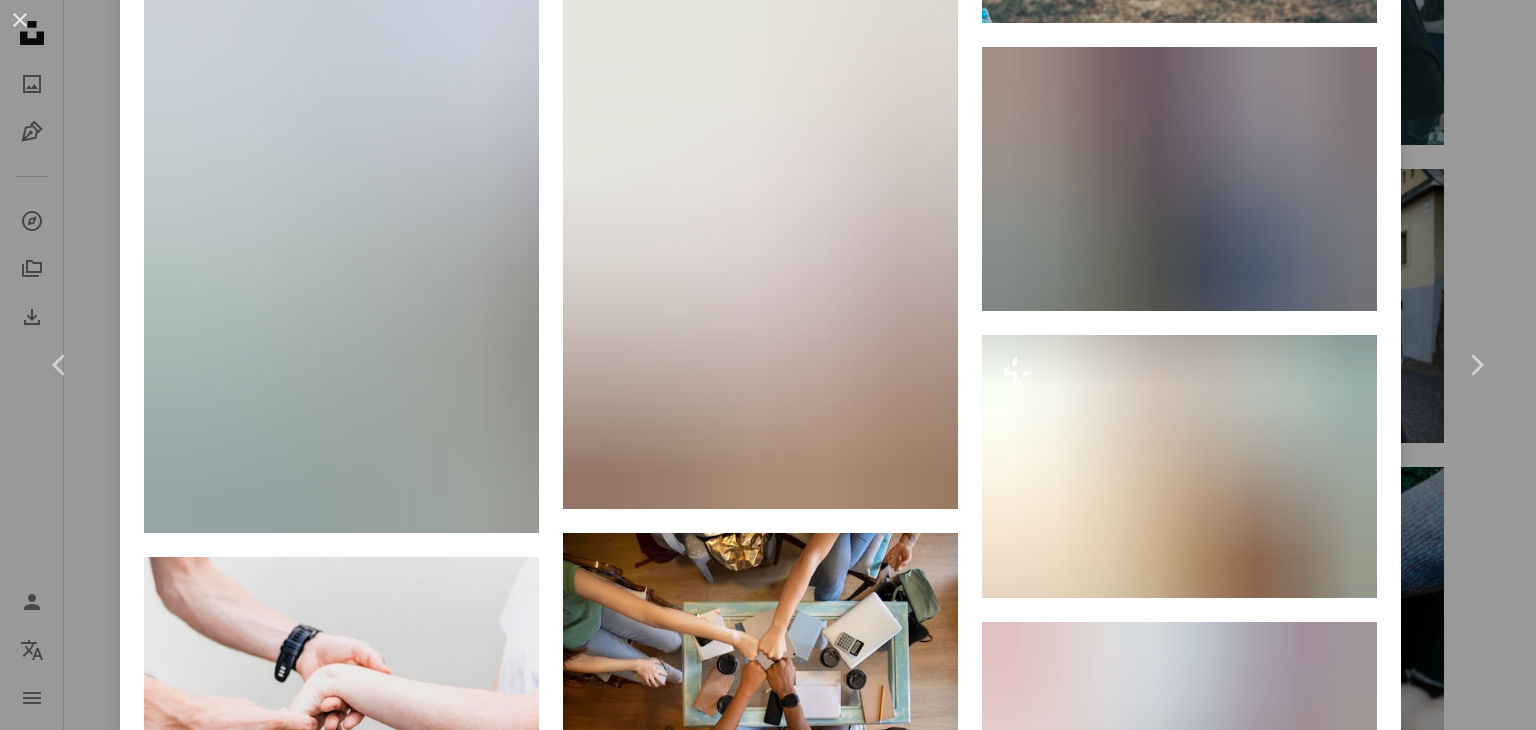 scroll, scrollTop: 21592, scrollLeft: 0, axis: vertical 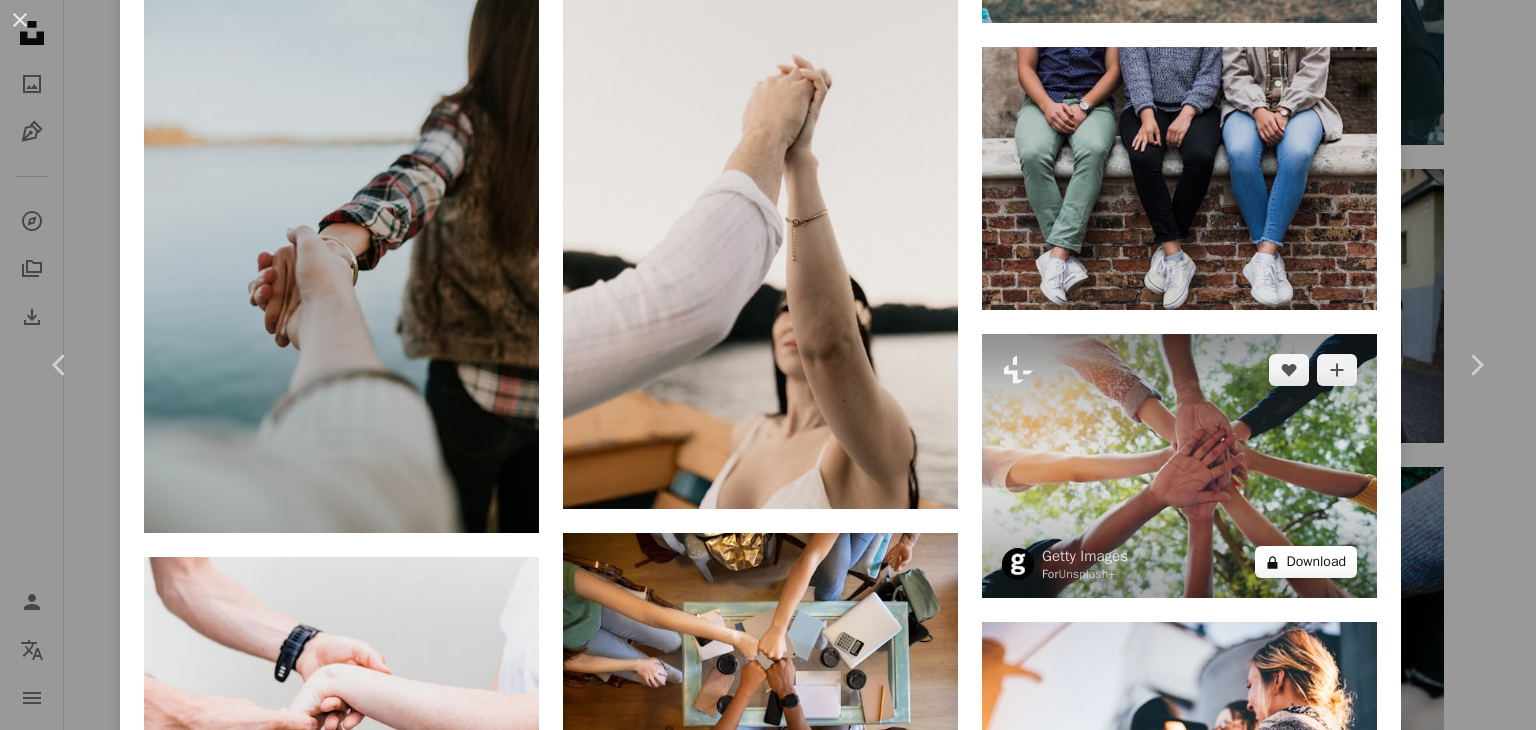 click on "A lock Download" at bounding box center (1306, 562) 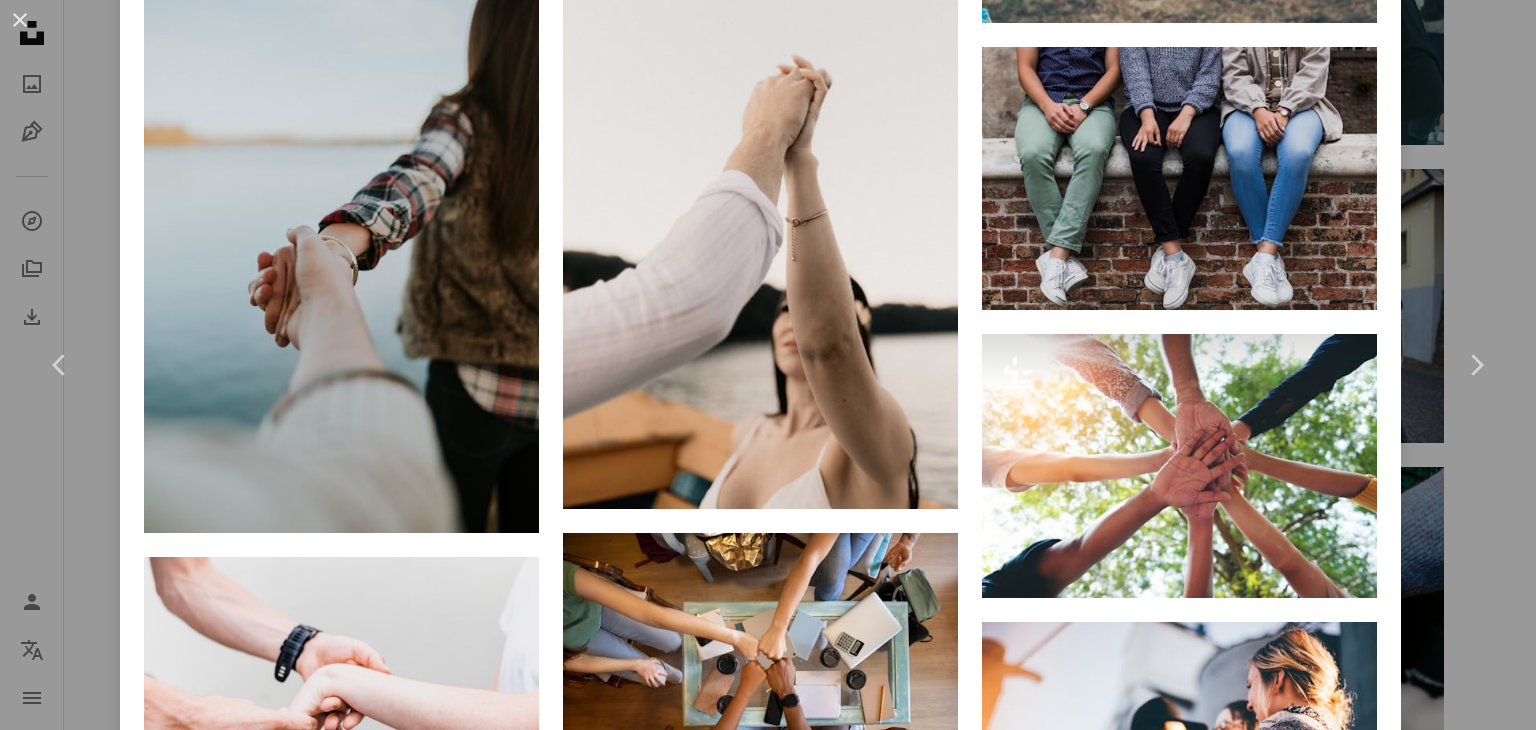 click on "An X shape" at bounding box center [20, 20] 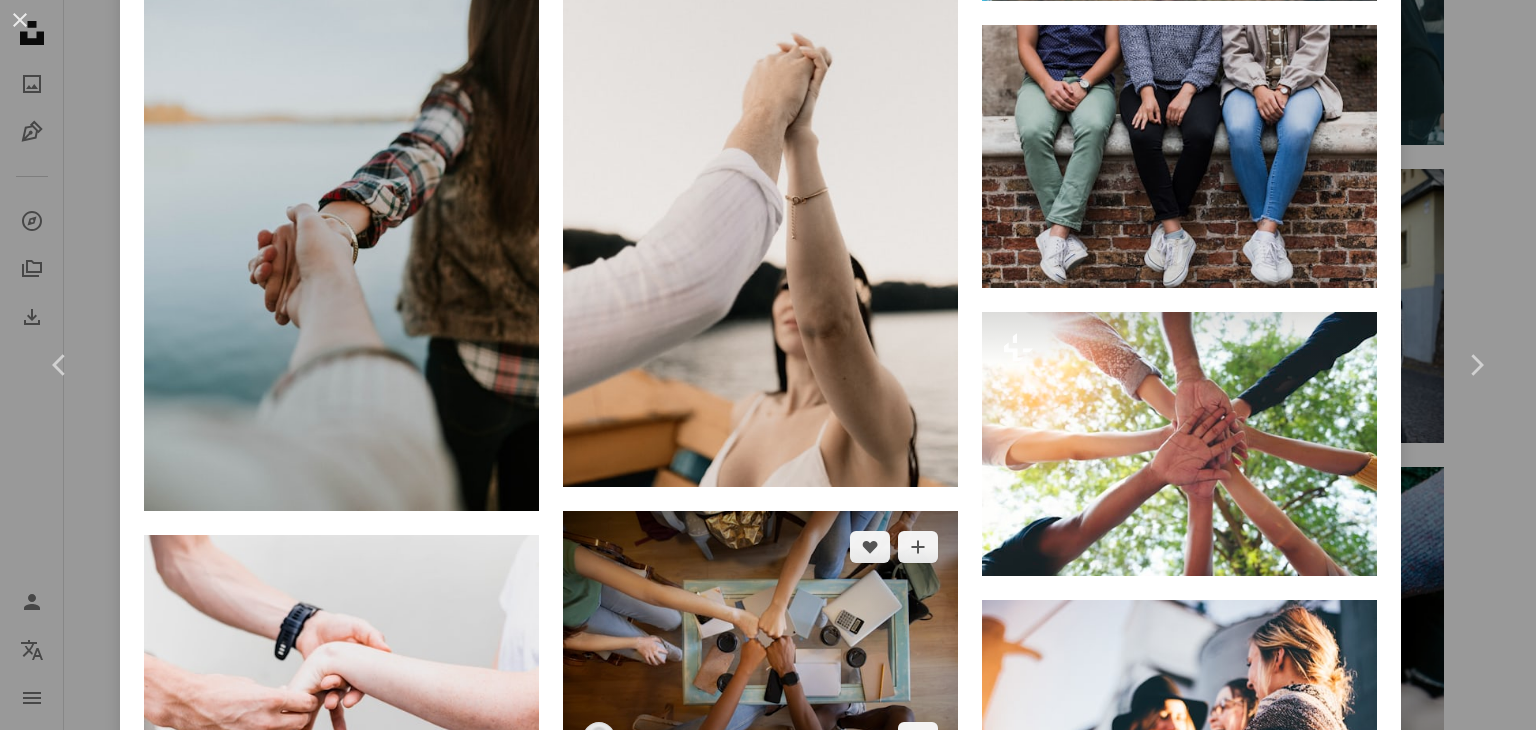 scroll, scrollTop: 21606, scrollLeft: 0, axis: vertical 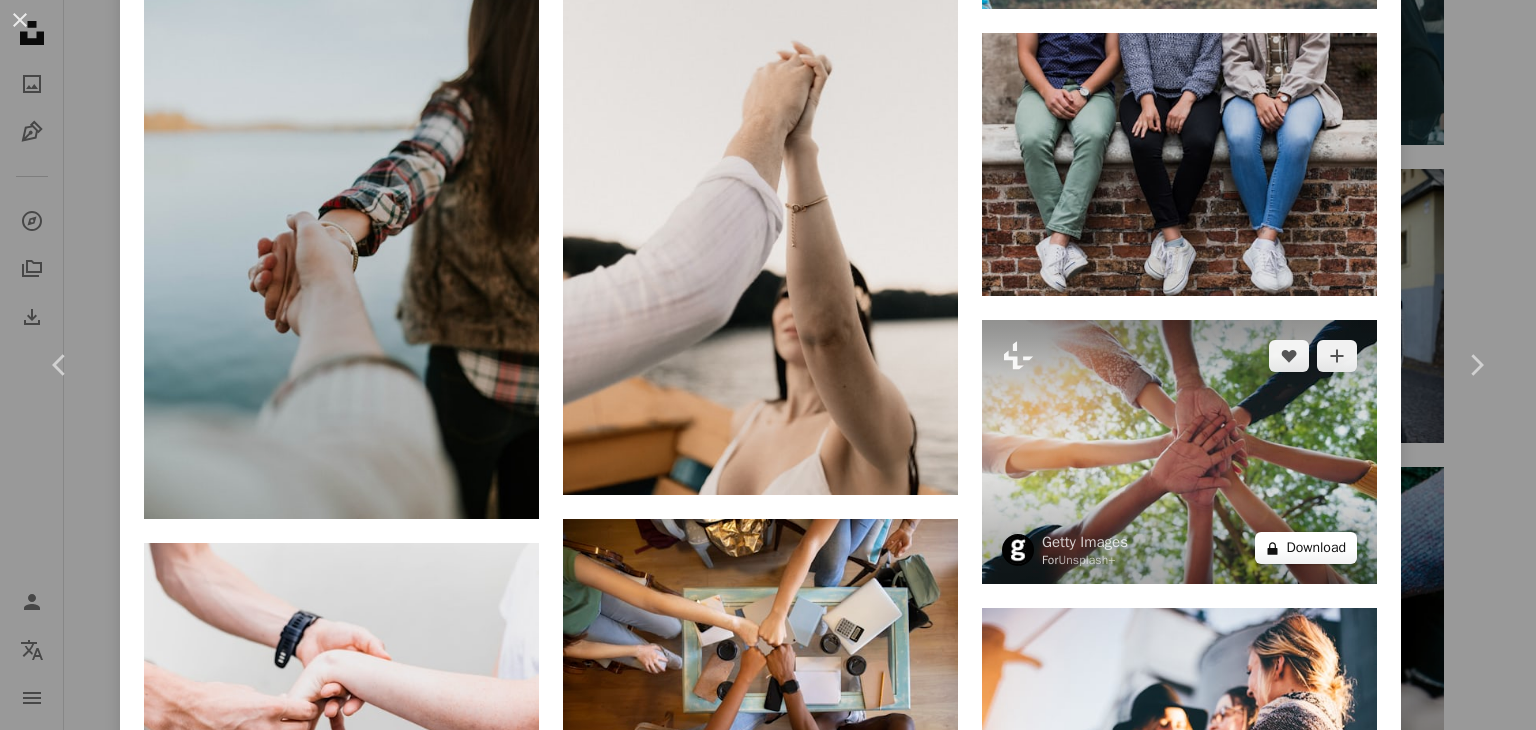 click on "A lock Download" at bounding box center [1306, 548] 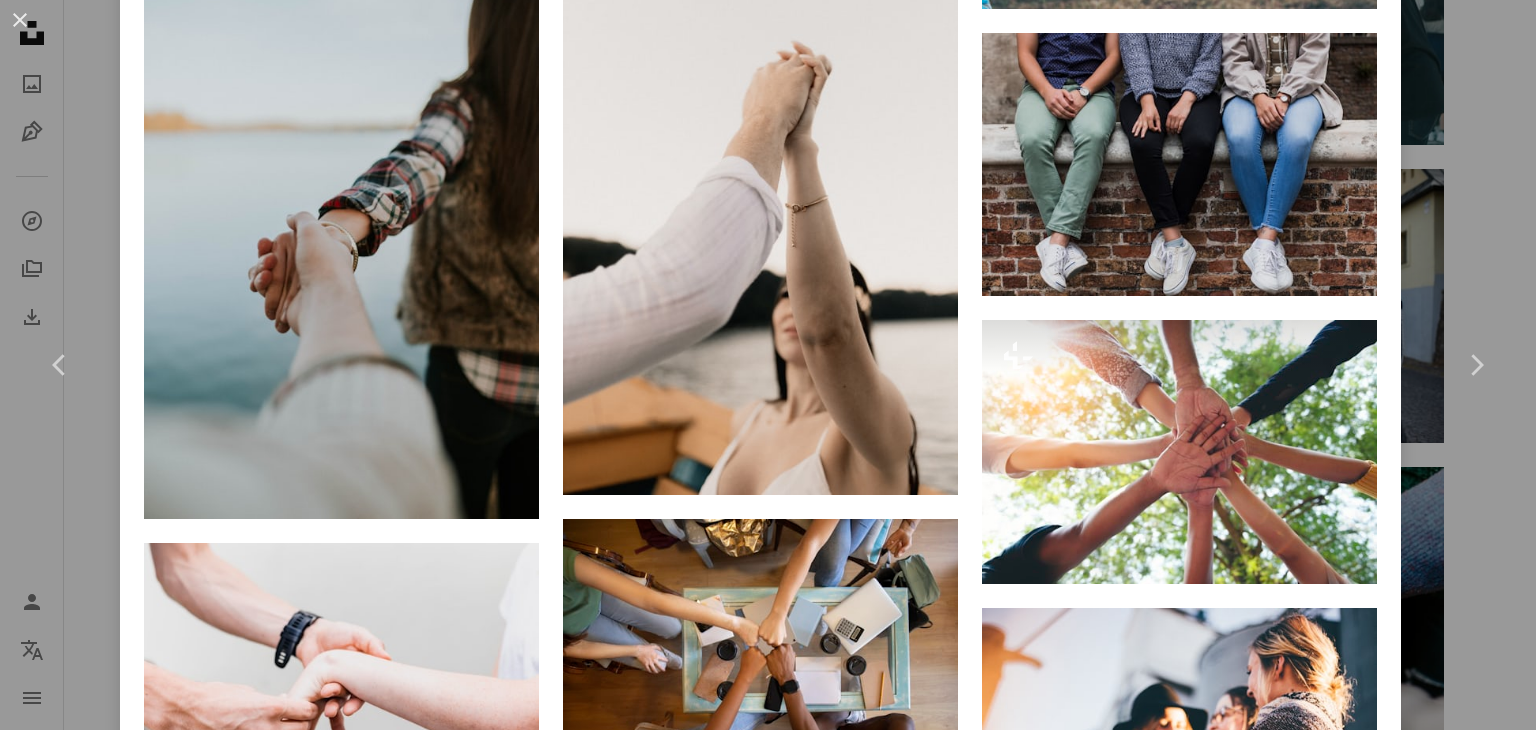 click on "An X shape" at bounding box center [20, 20] 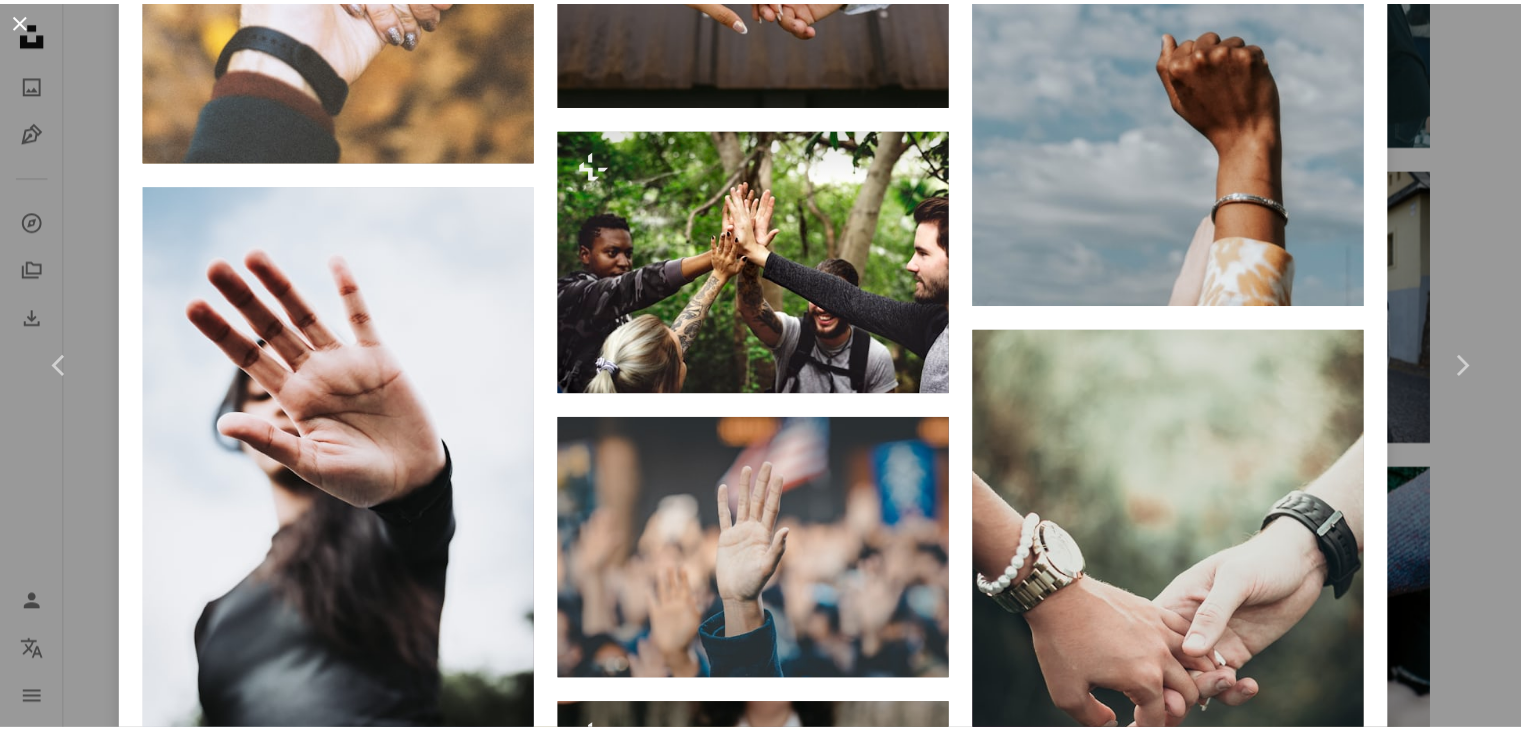 scroll, scrollTop: 35038, scrollLeft: 0, axis: vertical 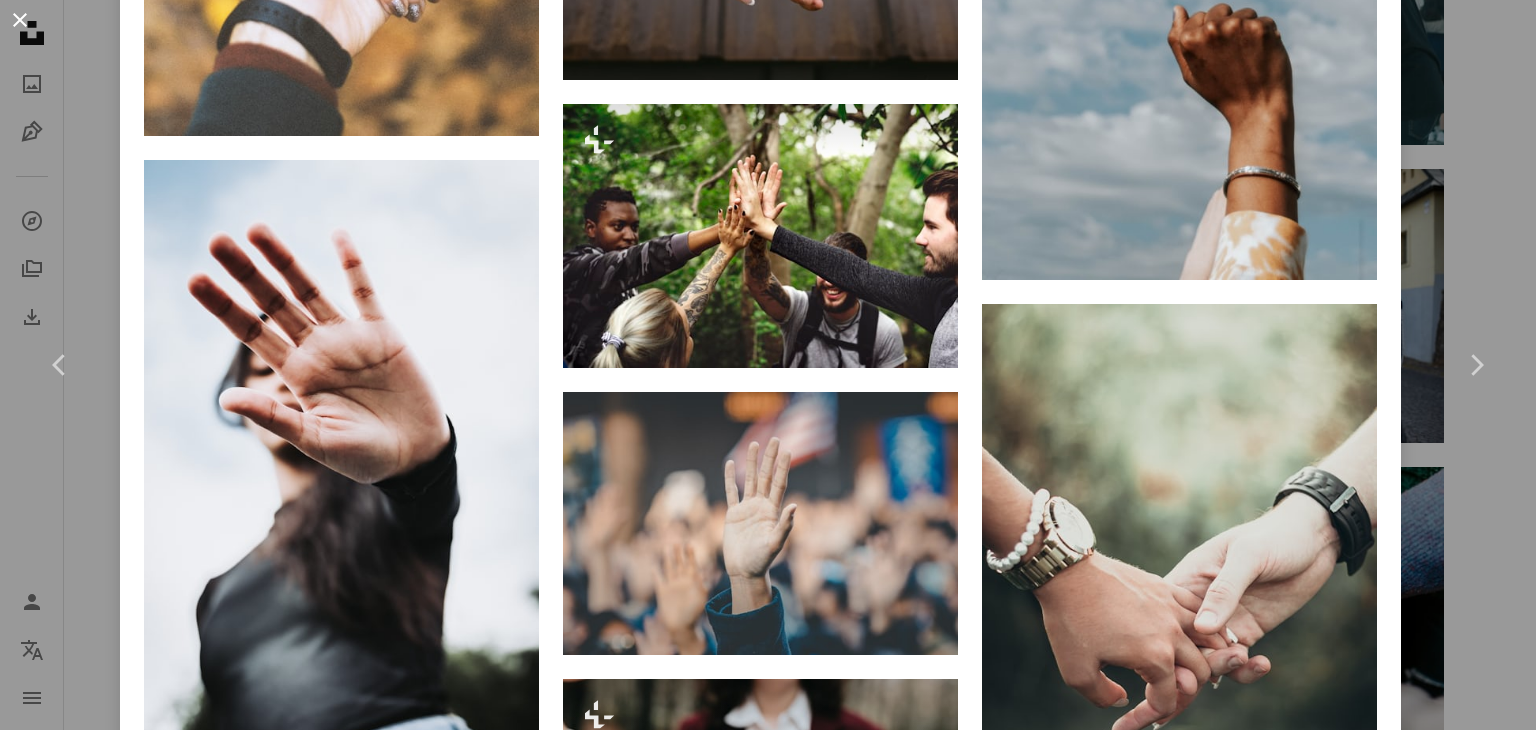 click on "An X shape" at bounding box center (20, 20) 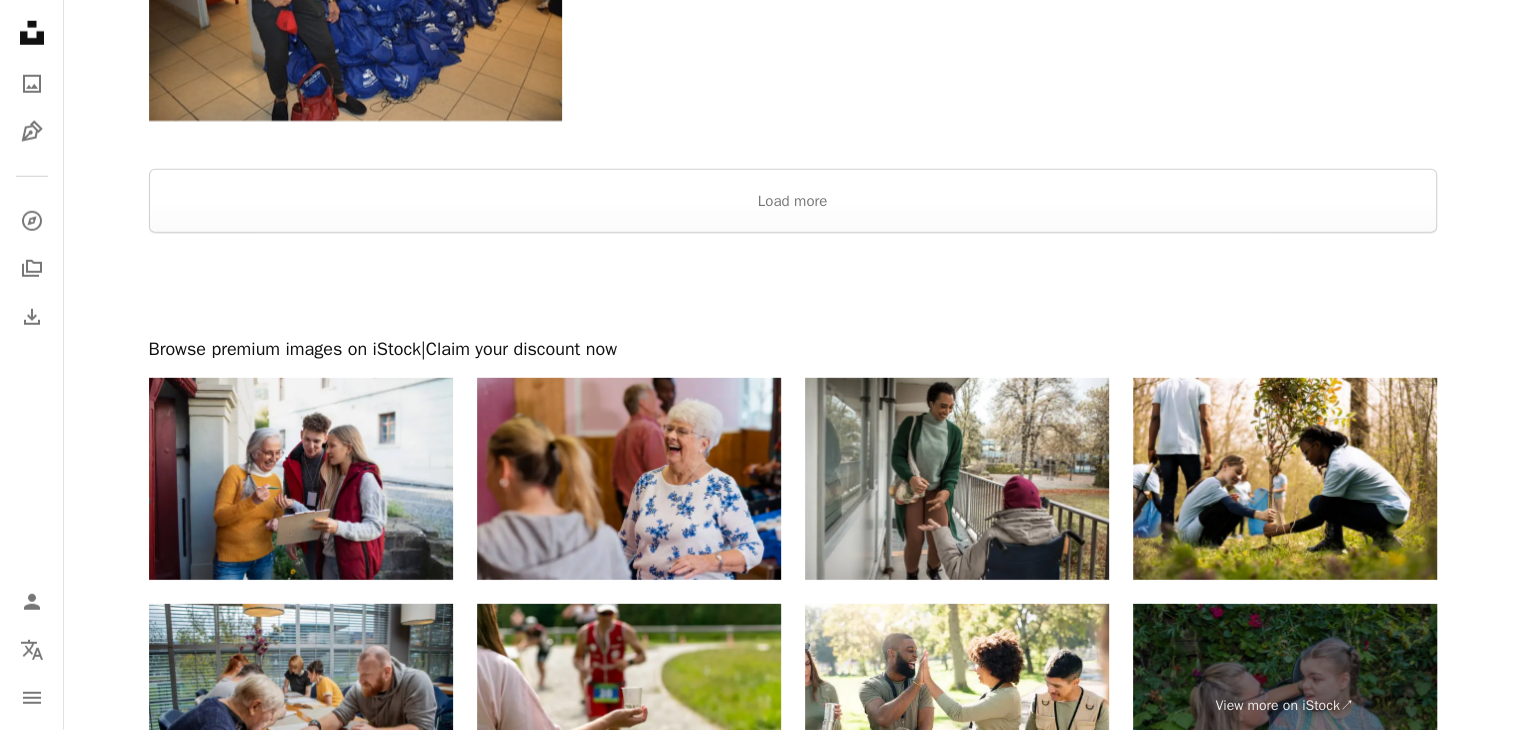 scroll, scrollTop: 5795, scrollLeft: 0, axis: vertical 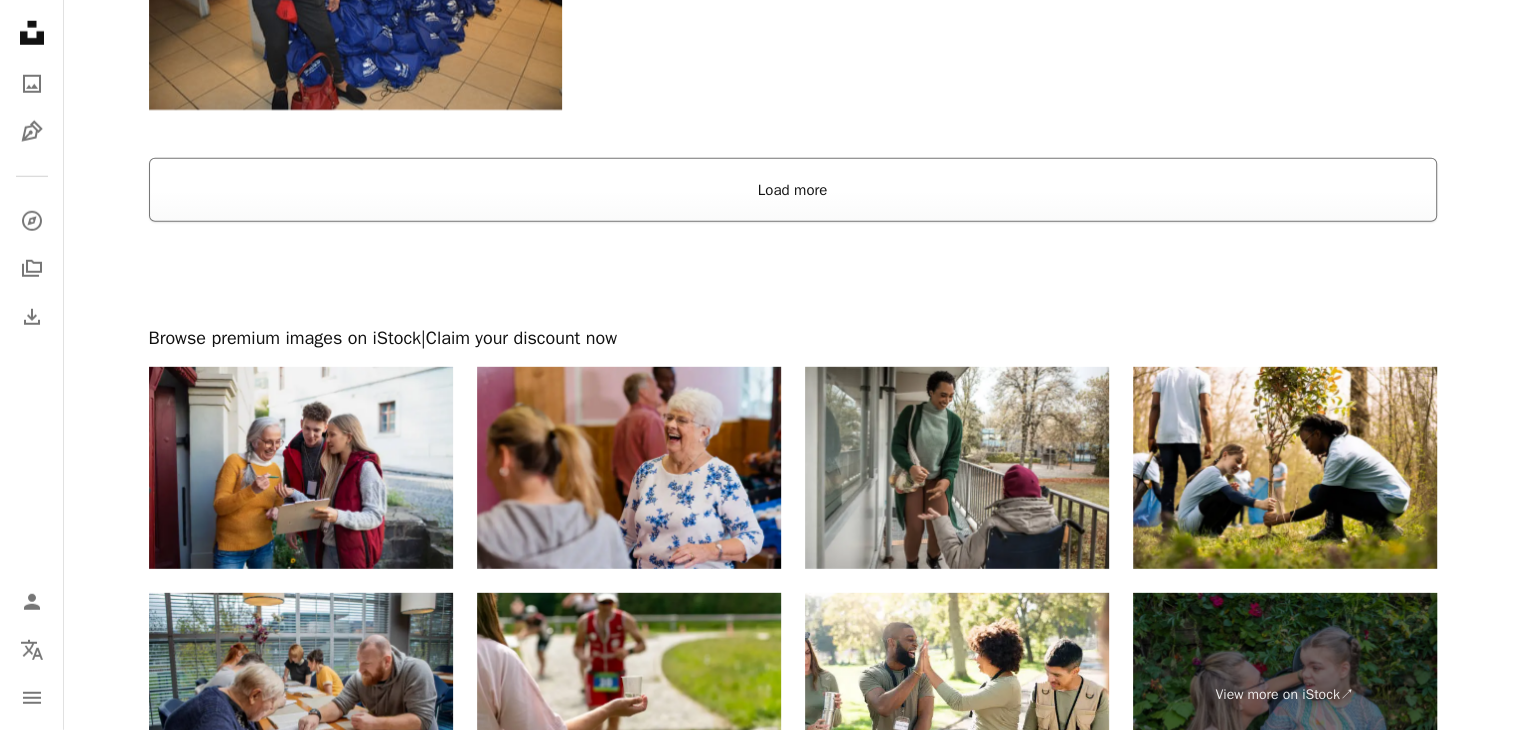 click on "Load more" at bounding box center (793, 190) 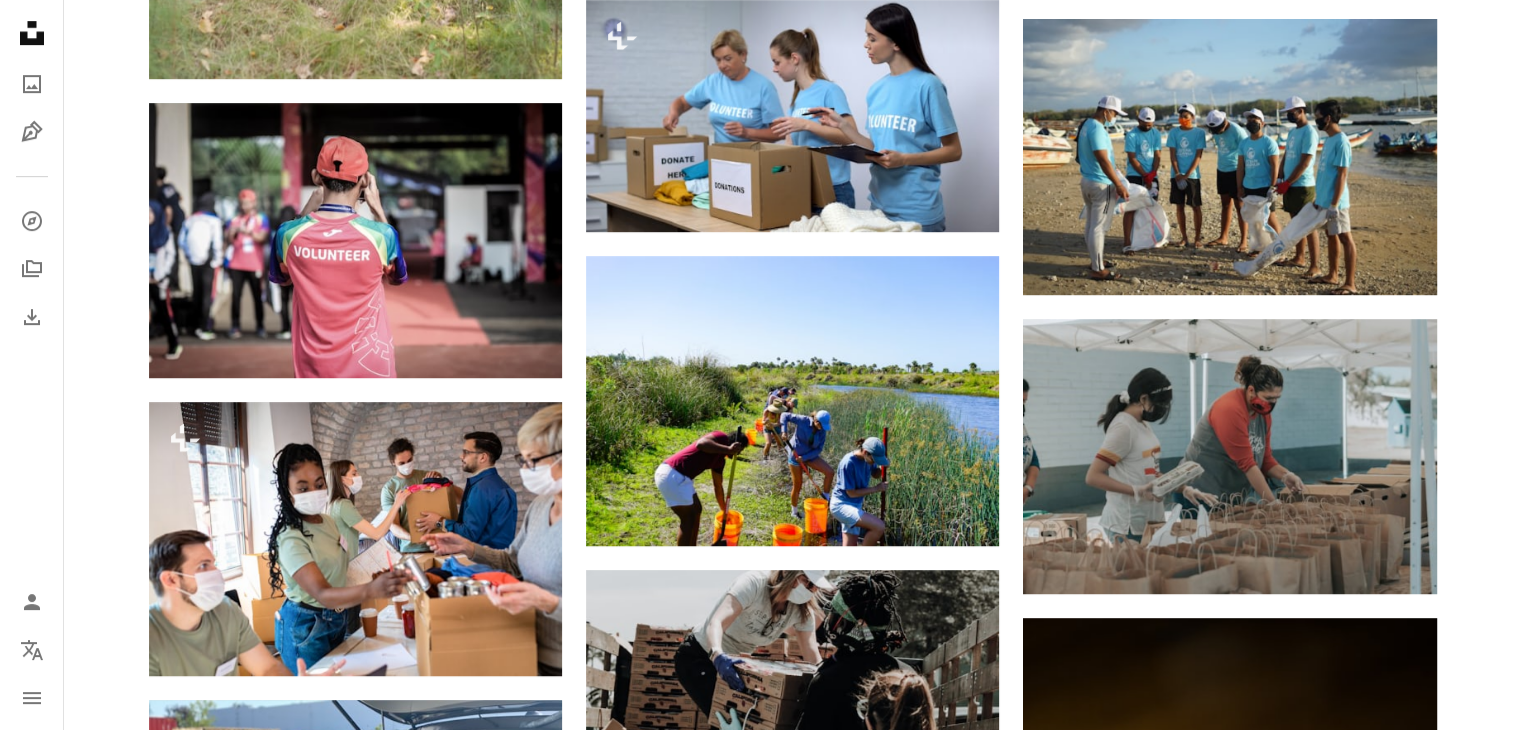 scroll, scrollTop: 0, scrollLeft: 0, axis: both 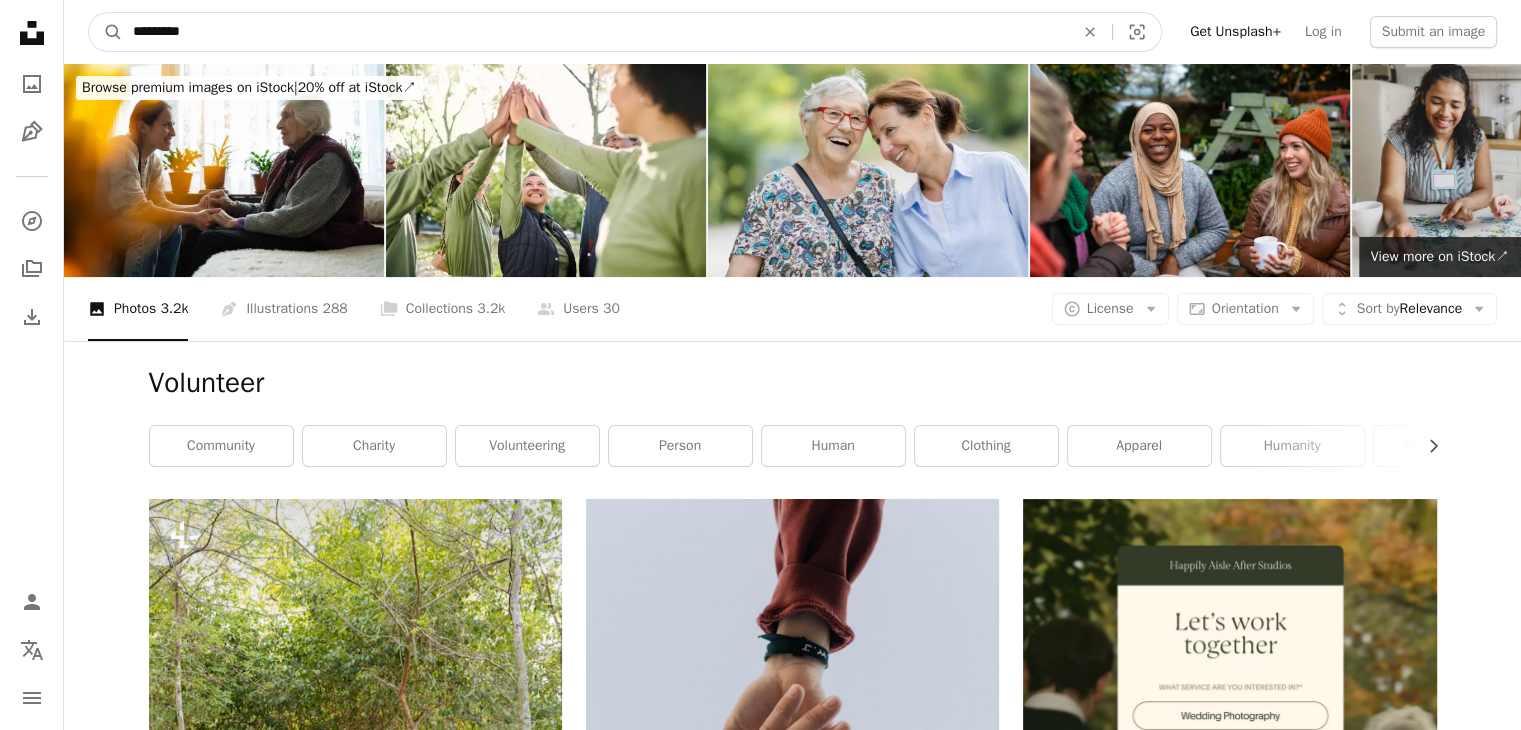 click on "*********" at bounding box center (595, 32) 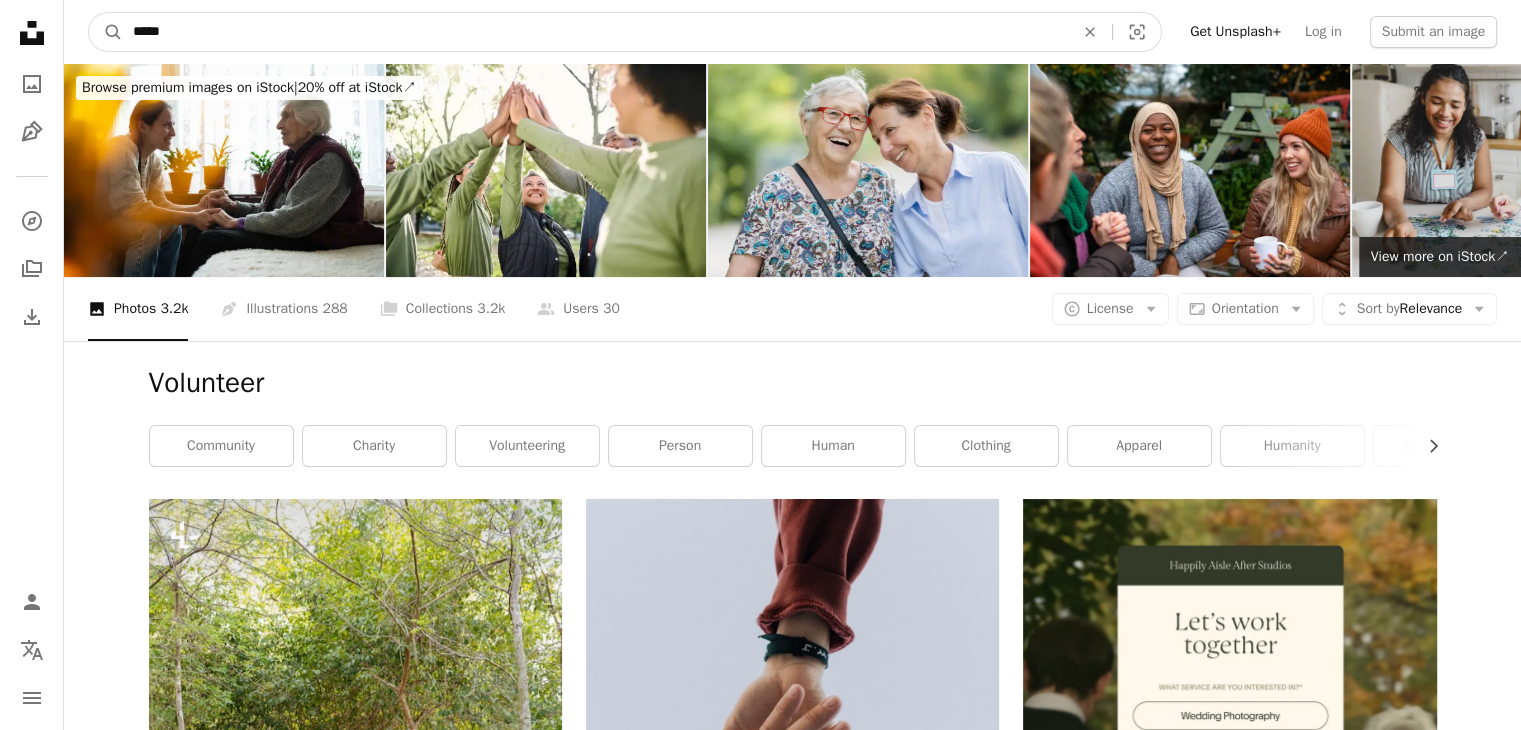 type on "*****" 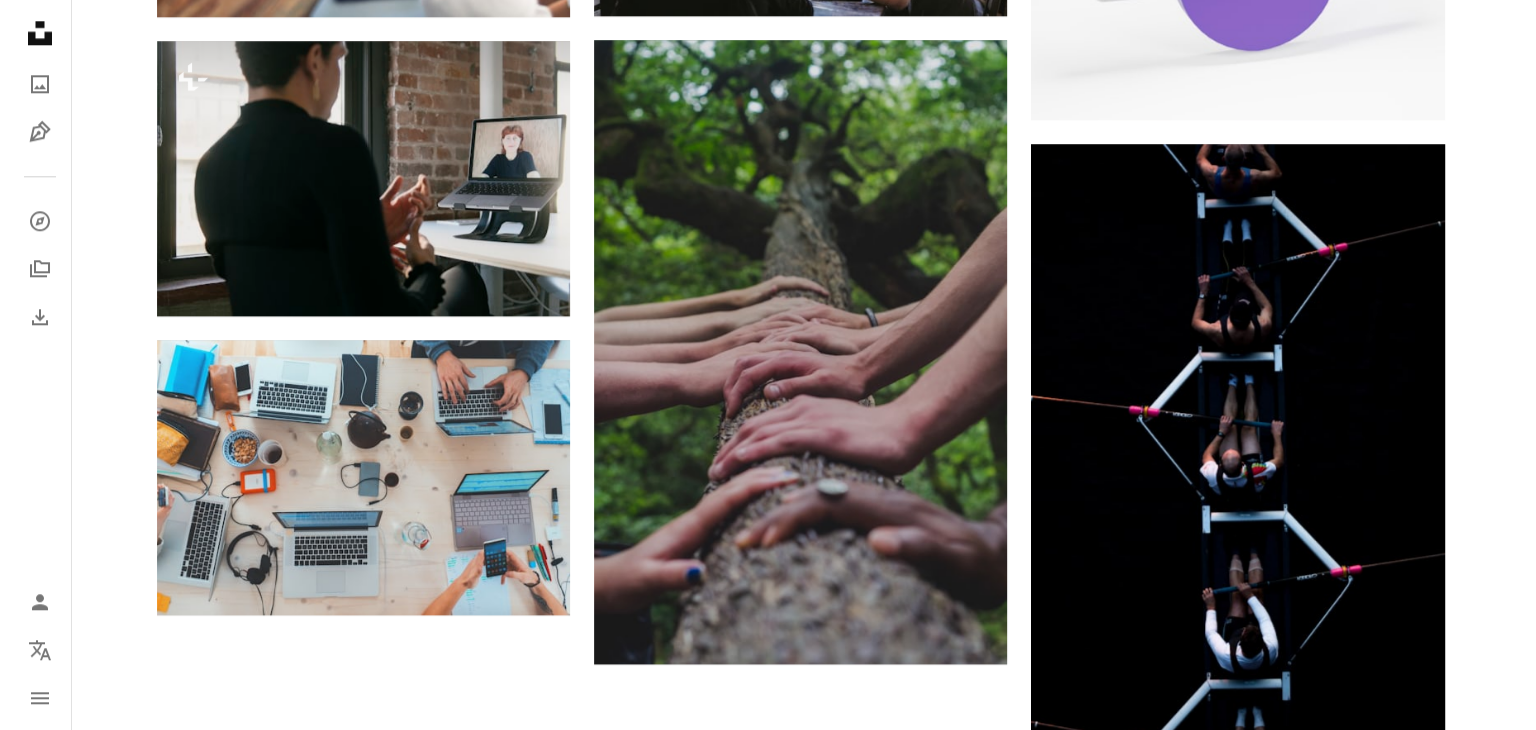 scroll, scrollTop: 2252, scrollLeft: 0, axis: vertical 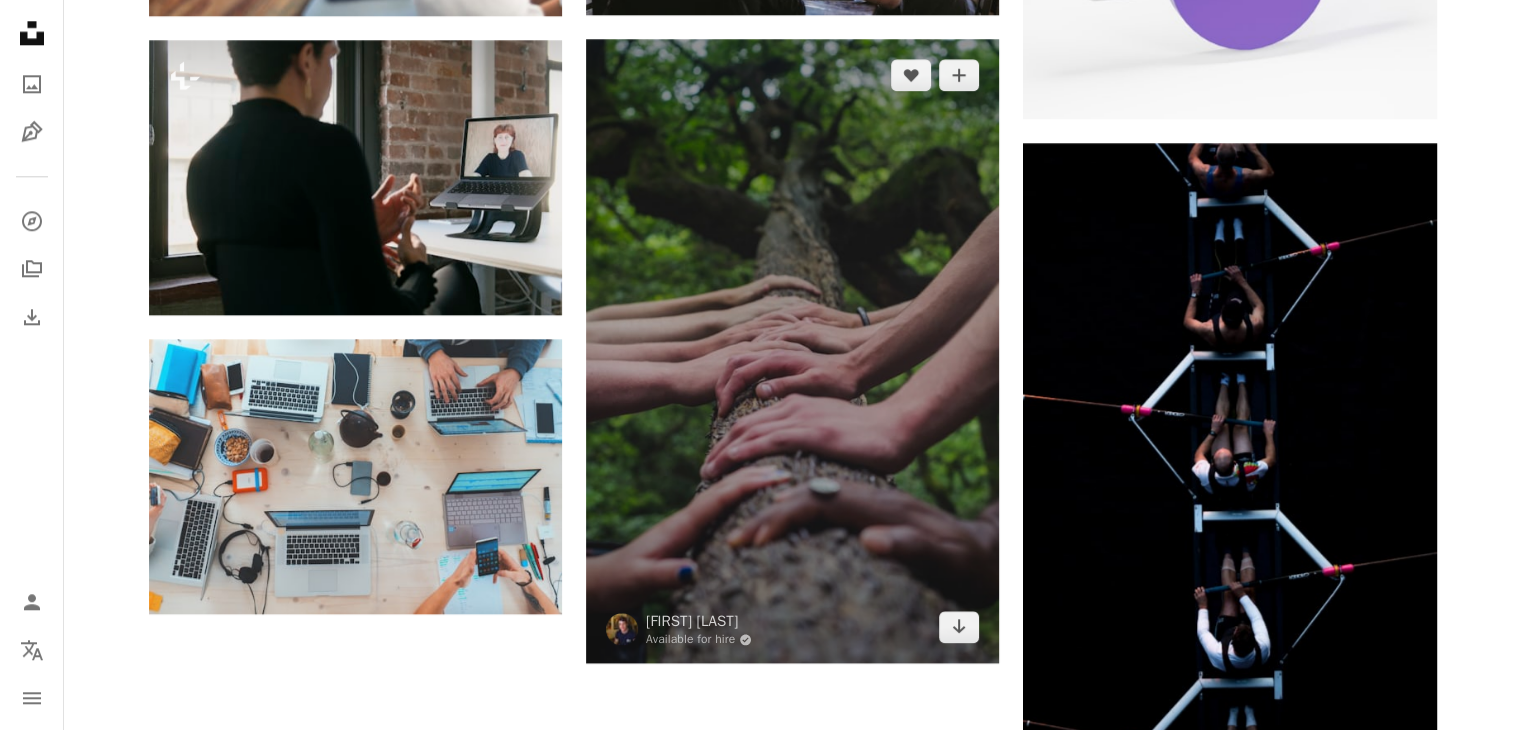 click at bounding box center (792, 351) 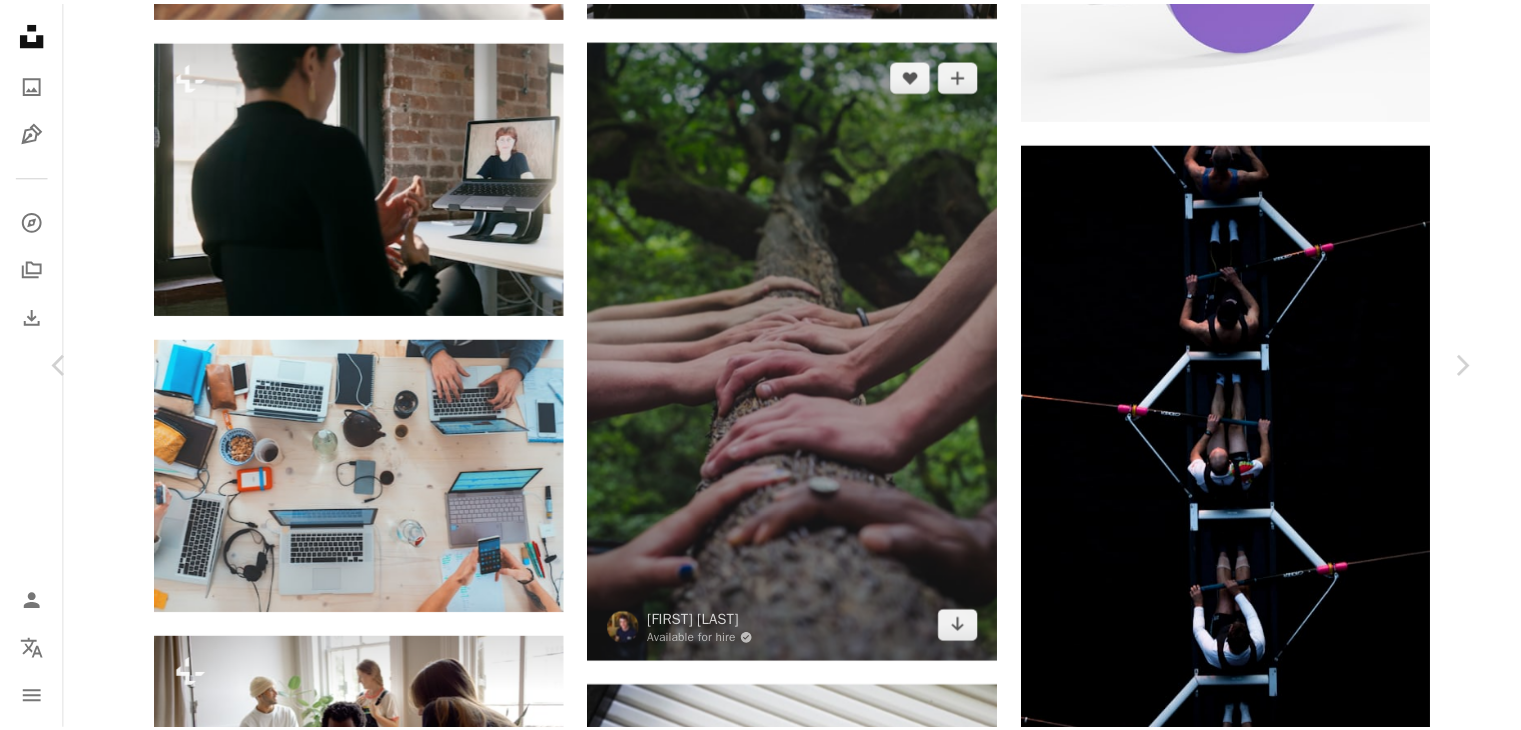 scroll, scrollTop: 3475, scrollLeft: 0, axis: vertical 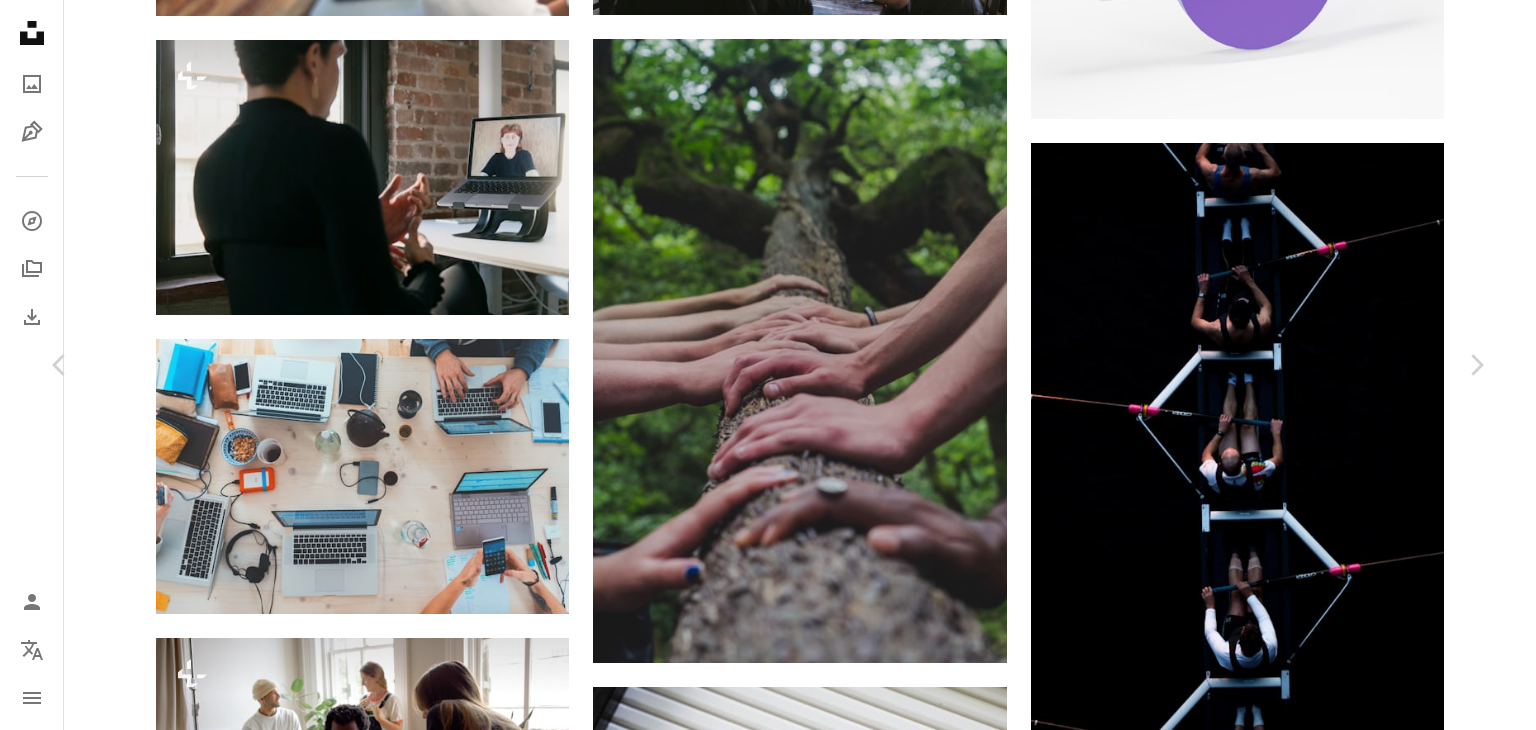 click on "A lock Download" at bounding box center [887, 5336] 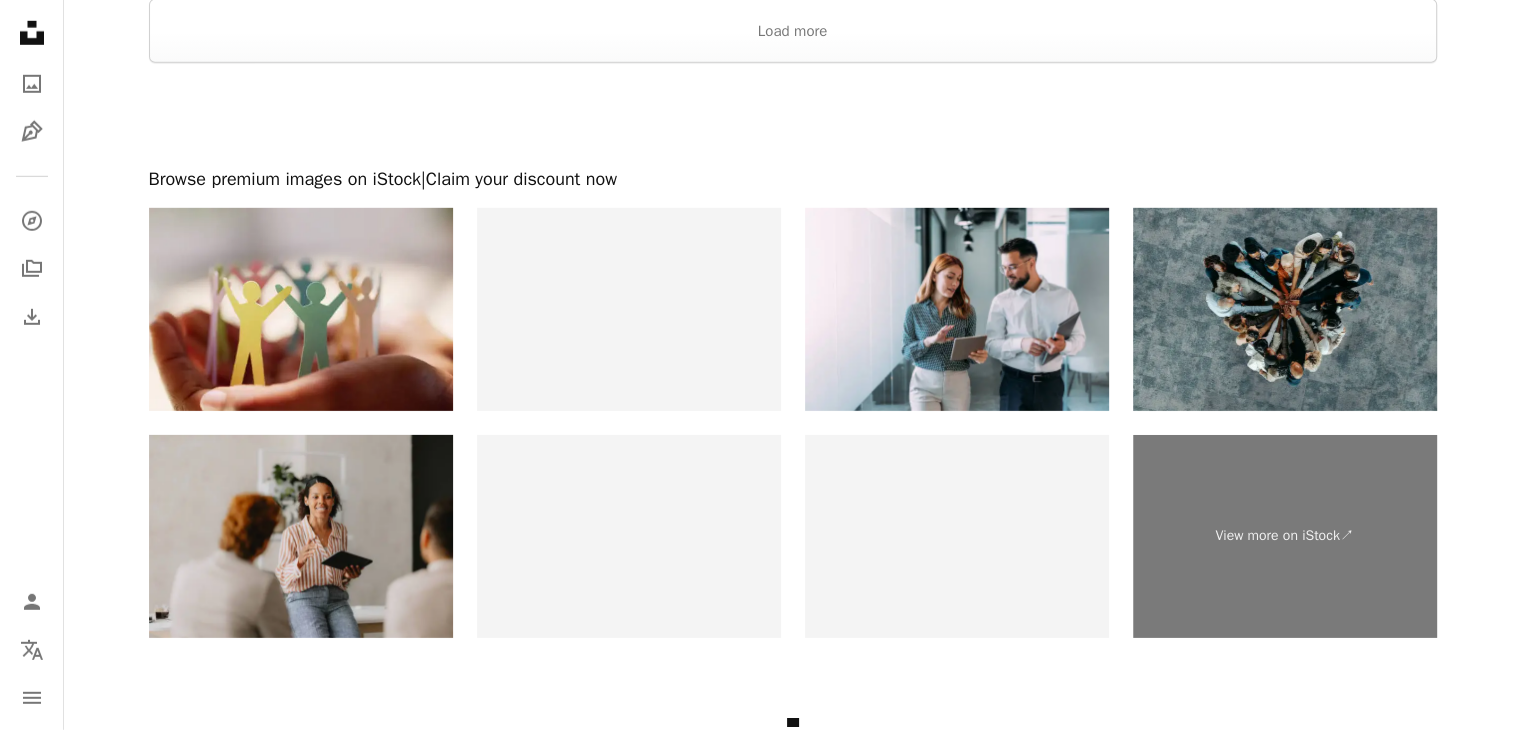 scroll, scrollTop: 6111, scrollLeft: 0, axis: vertical 